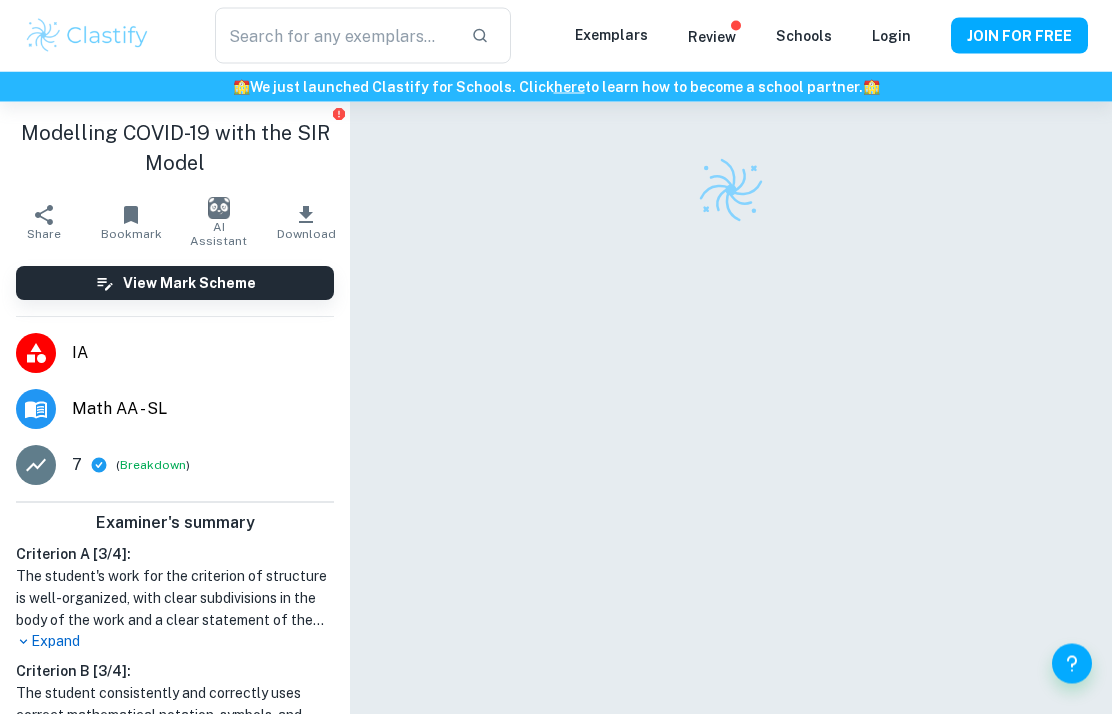 scroll, scrollTop: 0, scrollLeft: 0, axis: both 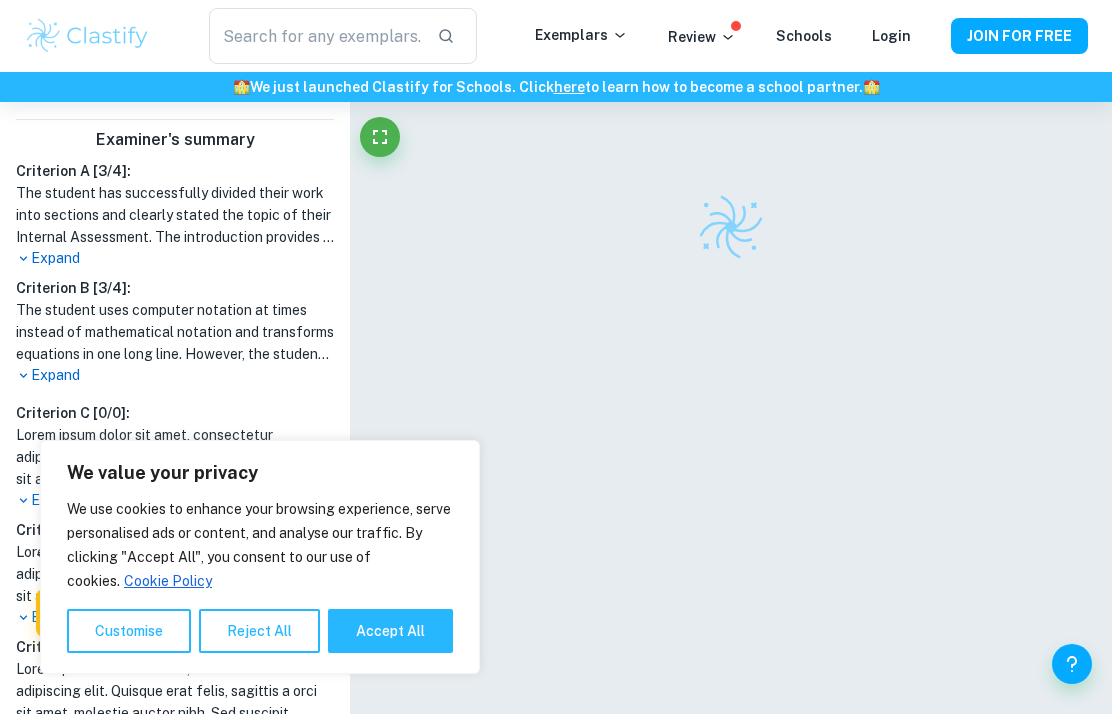 click on "Accept All" at bounding box center (390, 631) 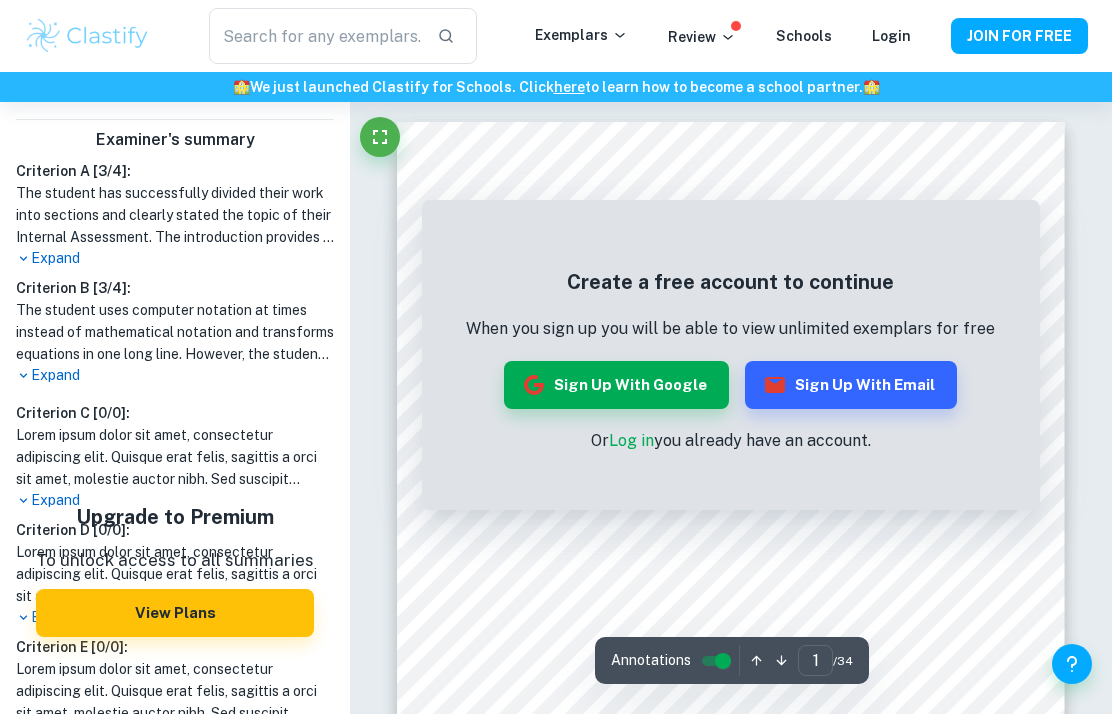 scroll, scrollTop: 427, scrollLeft: 0, axis: vertical 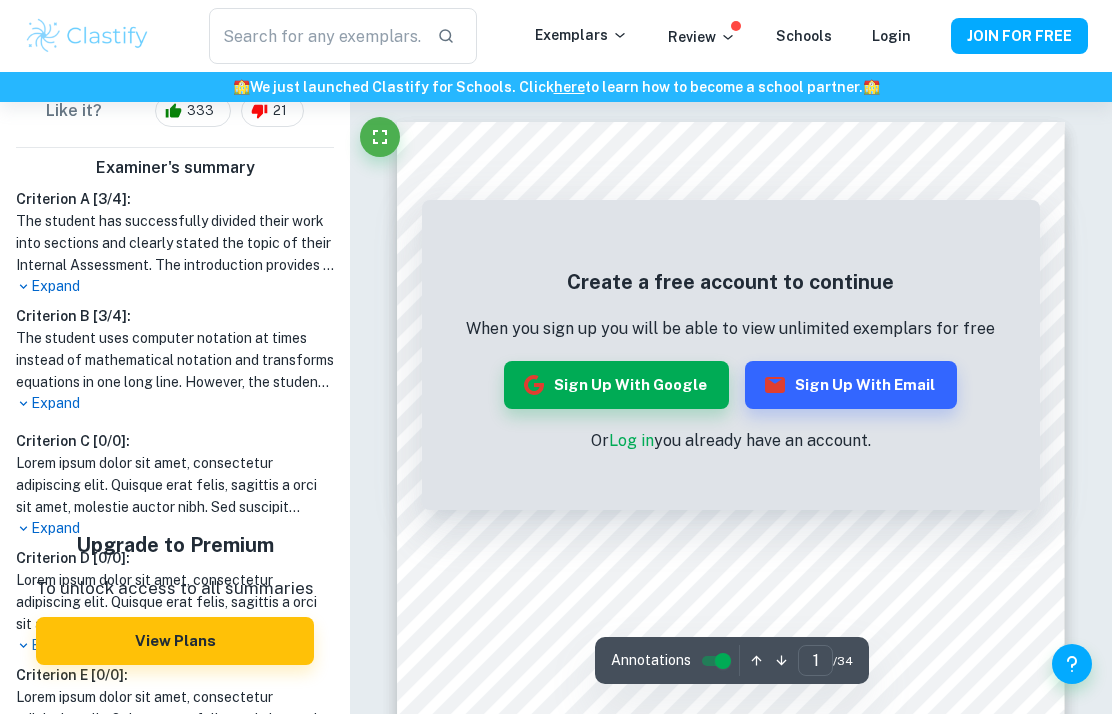 click on "Sign up with Google" at bounding box center [616, 385] 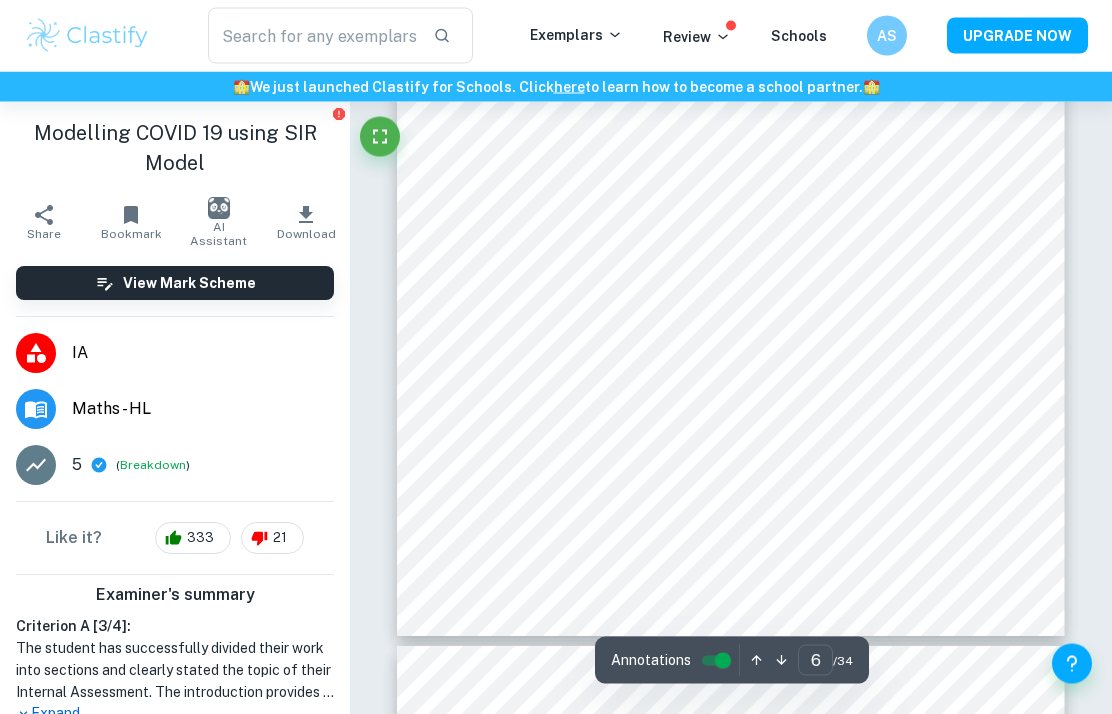 scroll, scrollTop: 4934, scrollLeft: 0, axis: vertical 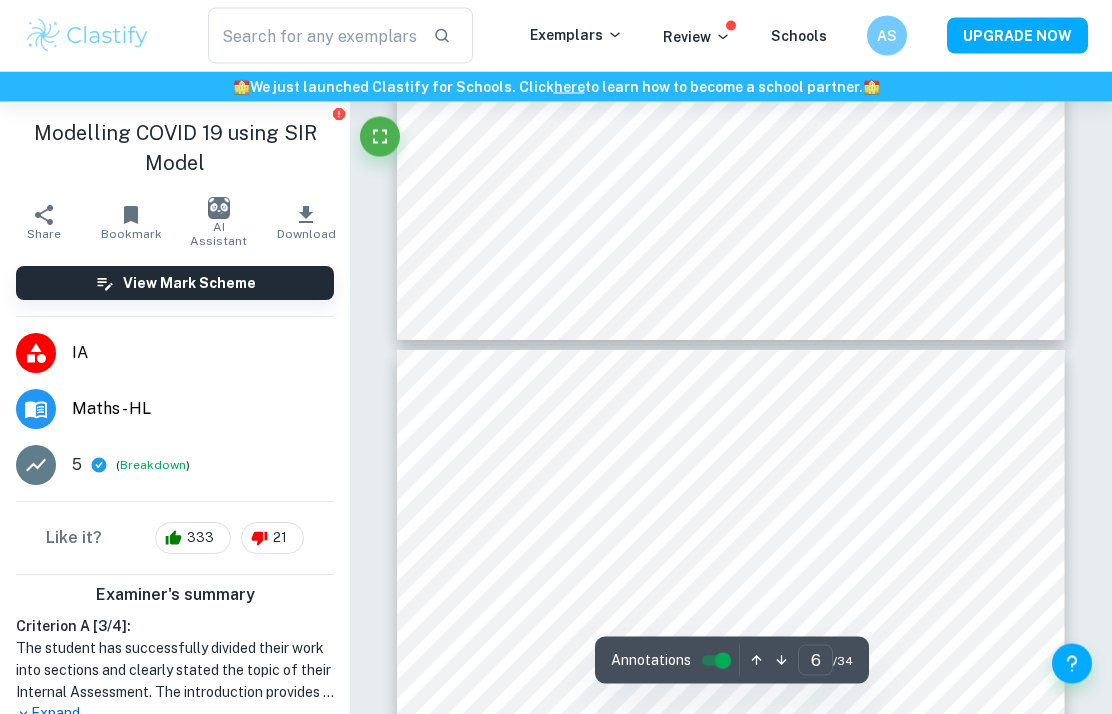 type on "7" 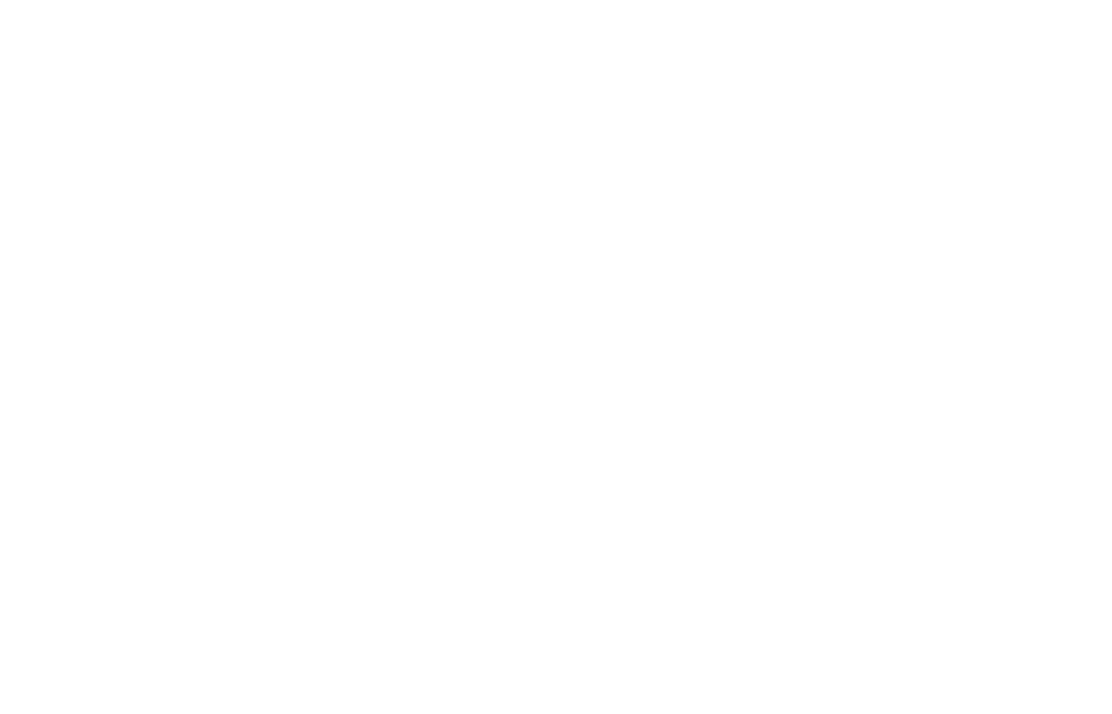 scroll, scrollTop: 0, scrollLeft: 0, axis: both 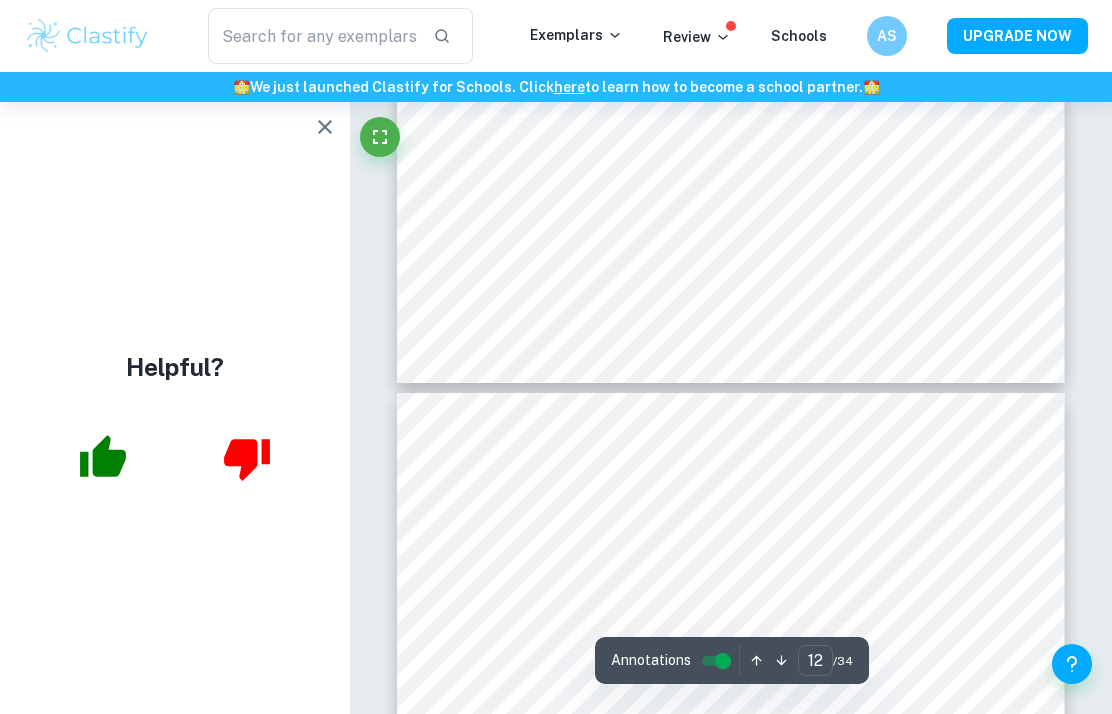 type on "13" 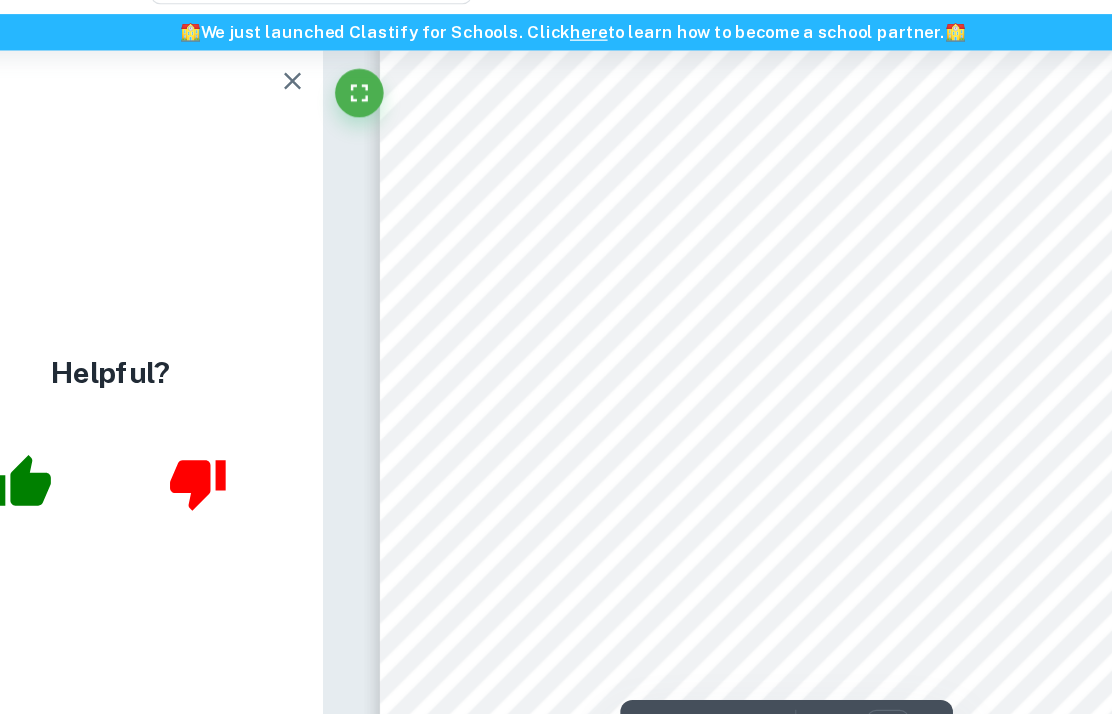 scroll, scrollTop: 11116, scrollLeft: 0, axis: vertical 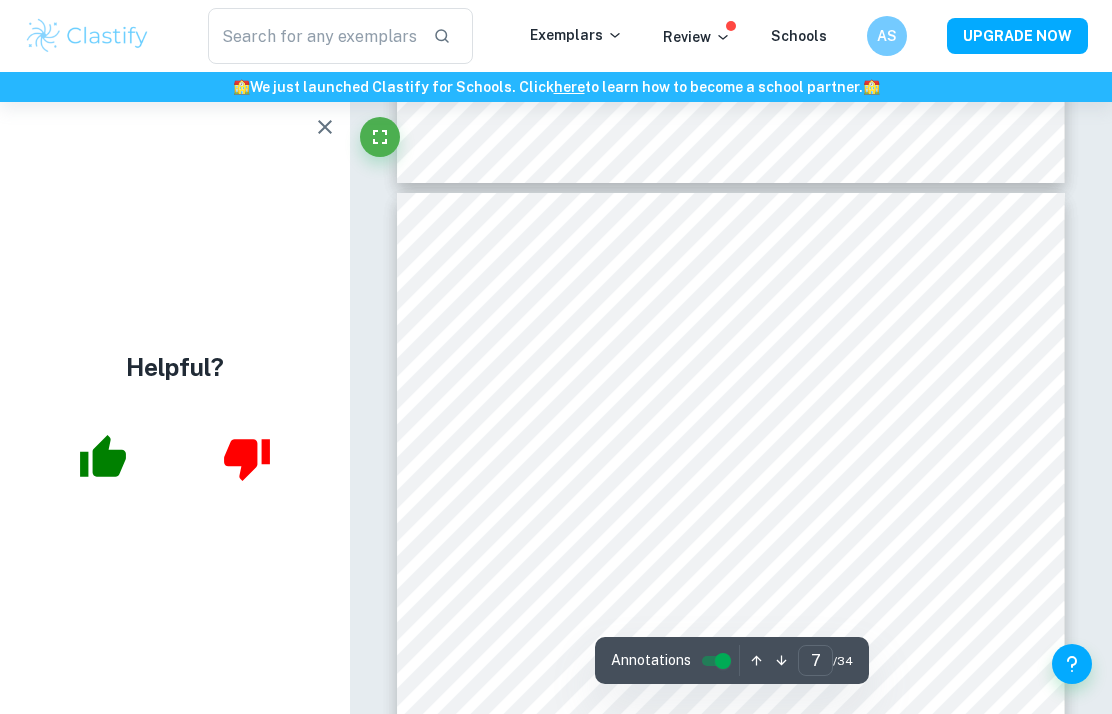 click at bounding box center (325, 127) 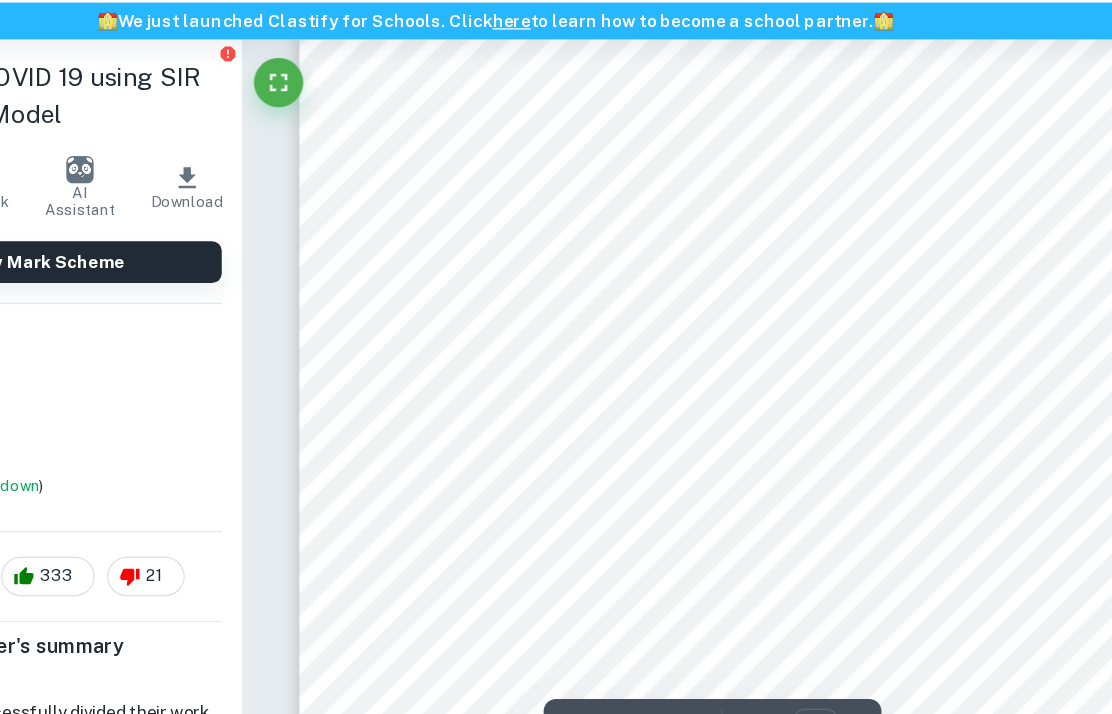 scroll, scrollTop: 6497, scrollLeft: 0, axis: vertical 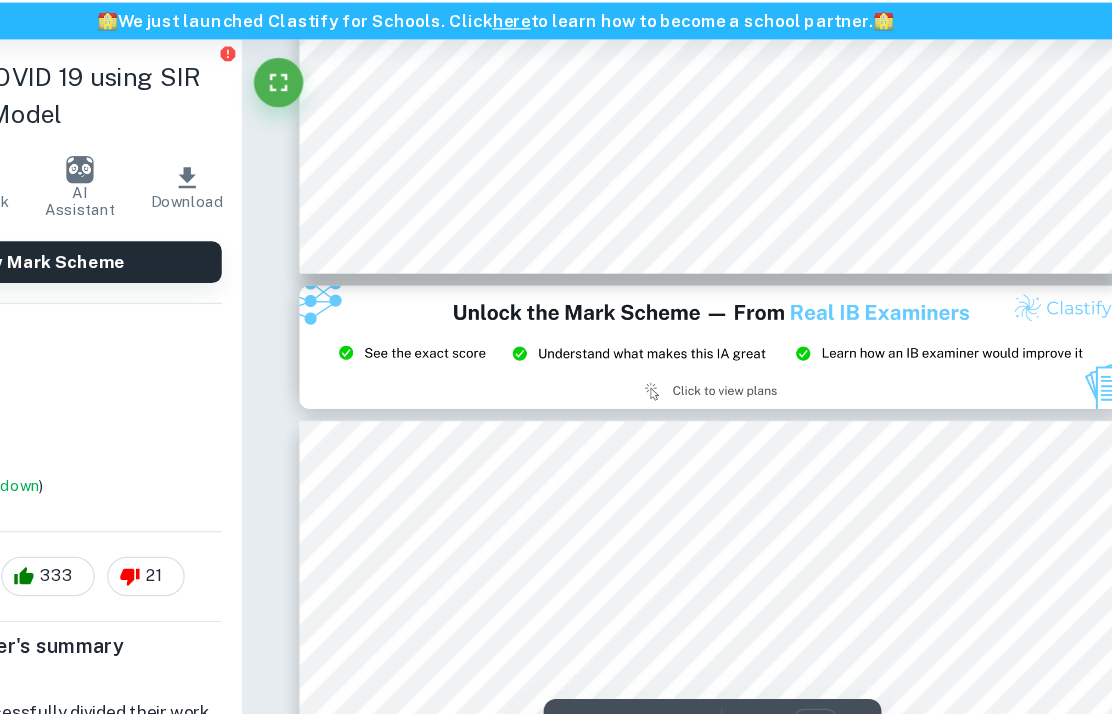 type on "9" 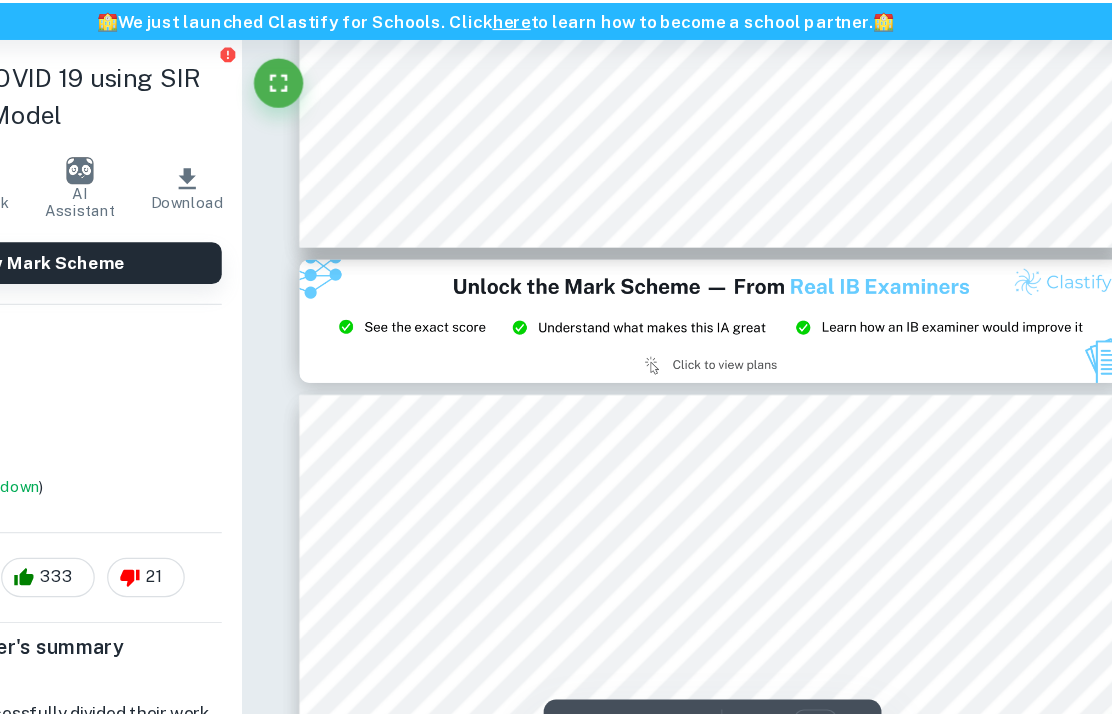 scroll, scrollTop: 7049, scrollLeft: 0, axis: vertical 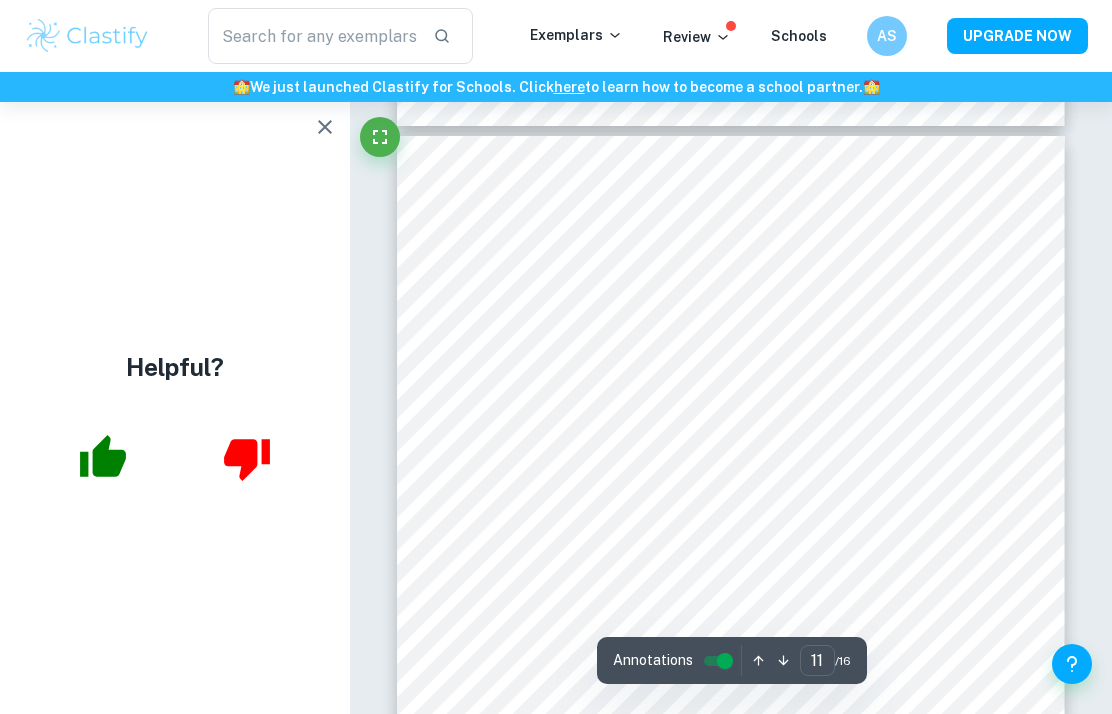 click on "Correct Criterion A The topic of the Internal assessment is stated clearly and explained in the introduction Comment The student includes a concrete sentence in the introduction section explaining the aim of the exploration and what will be done in the internal assessment Written by Pedro Ask Clai Correct Criterion A The introduction includes a general description of the student's approach to the topic and what area of the math curriculum the exploration focuses on Comment The student based their whole work on the SIR model, hence there was no need for a more detailed description of the methodology, especially as the SIR model is explained thoroughly later on. Written by Pedro Ask Clai Incorrect Criterion A The conclusion is a summary of the outcomes and a response to the aim of the exploration stated in the introduction Comment The student has not included the numerical values or the summary of the outcomes in the calculations. They are advised to include a few sentences to summarize them and the efficiency" at bounding box center (731, -1780) 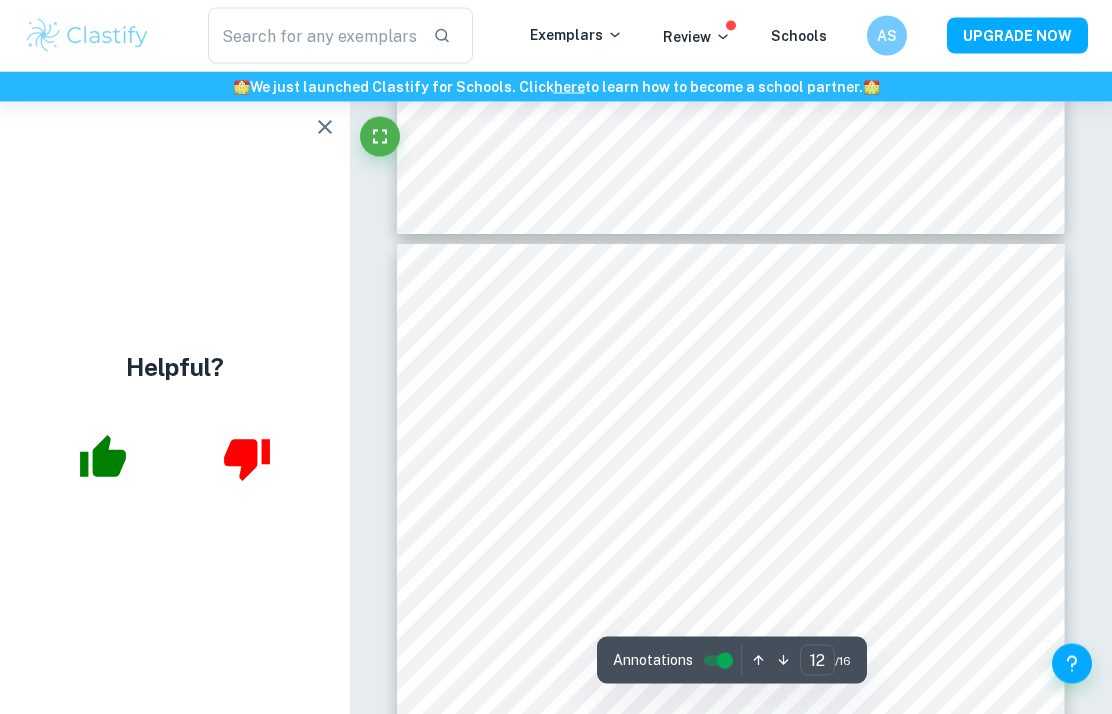 scroll, scrollTop: 9821, scrollLeft: 0, axis: vertical 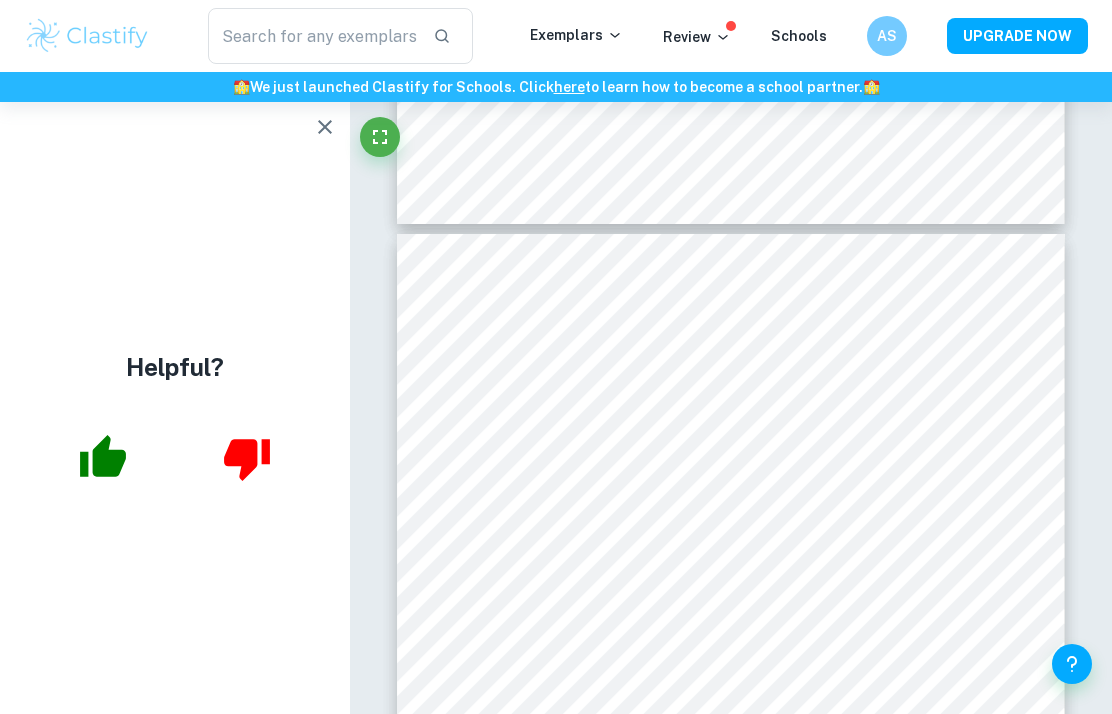 click on "Correct Criterion A The topic of the Internal assessment is stated clearly and explained in the introduction Comment The student includes a concrete sentence in the introduction section explaining the aim of the exploration and what will be done in the internal assessment Written by Pedro Ask Clai Correct Criterion A The introduction includes a general description of the student's approach to the topic and what area of the math curriculum the exploration focuses on Comment The student based their whole work on the SIR model, hence there was no need for a more detailed description of the methodology, especially as the SIR model is explained thoroughly later on. Written by Pedro Ask Clai Incorrect Criterion A The conclusion is a summary of the outcomes and a response to the aim of the exploration stated in the introduction Comment The student has not included the numerical values or the summary of the outcomes in the calculations. They are advised to include a few sentences to summarize them and the efficiency" at bounding box center (731, -2555) 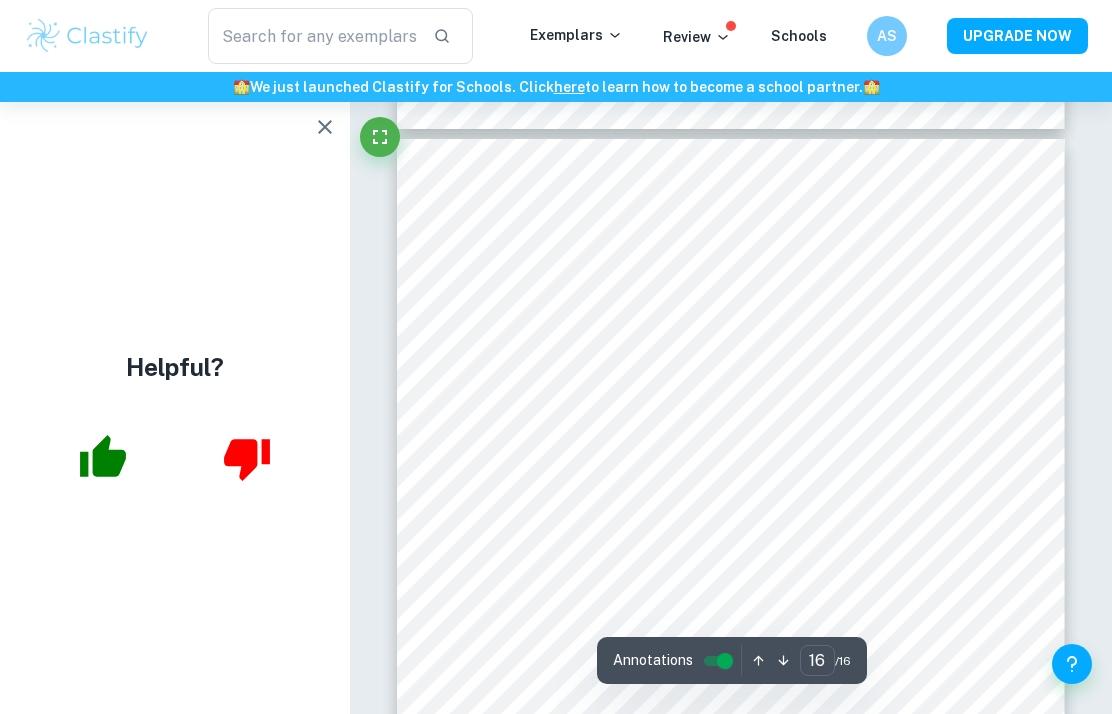 scroll, scrollTop: 13514, scrollLeft: 0, axis: vertical 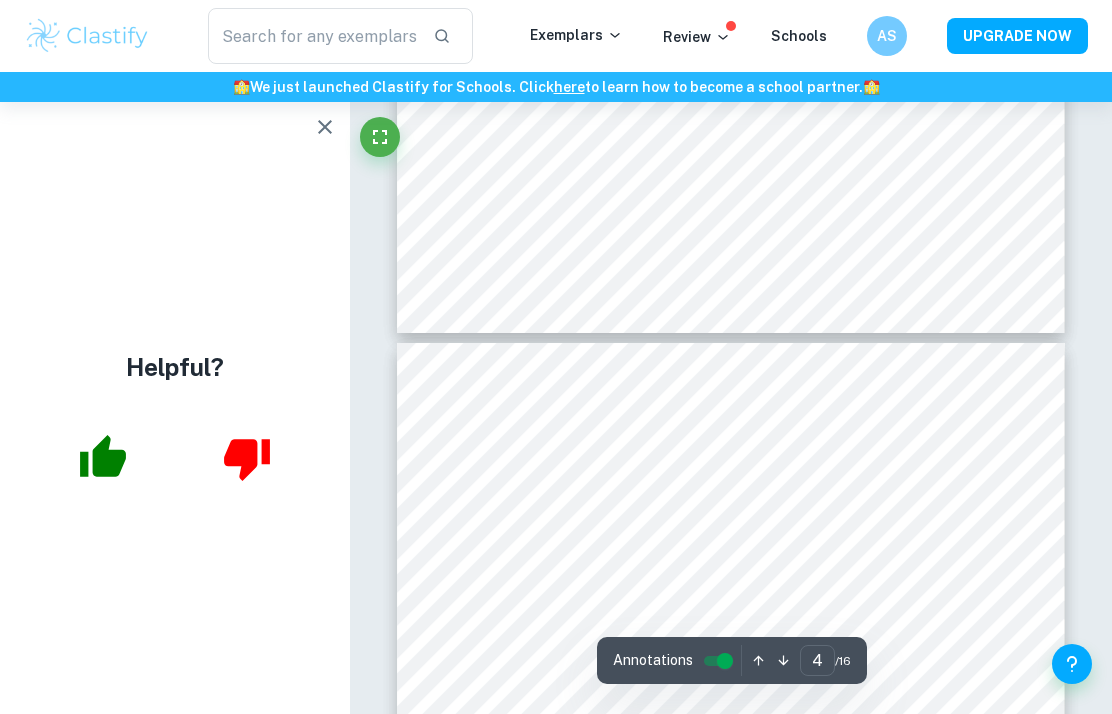 type on "3" 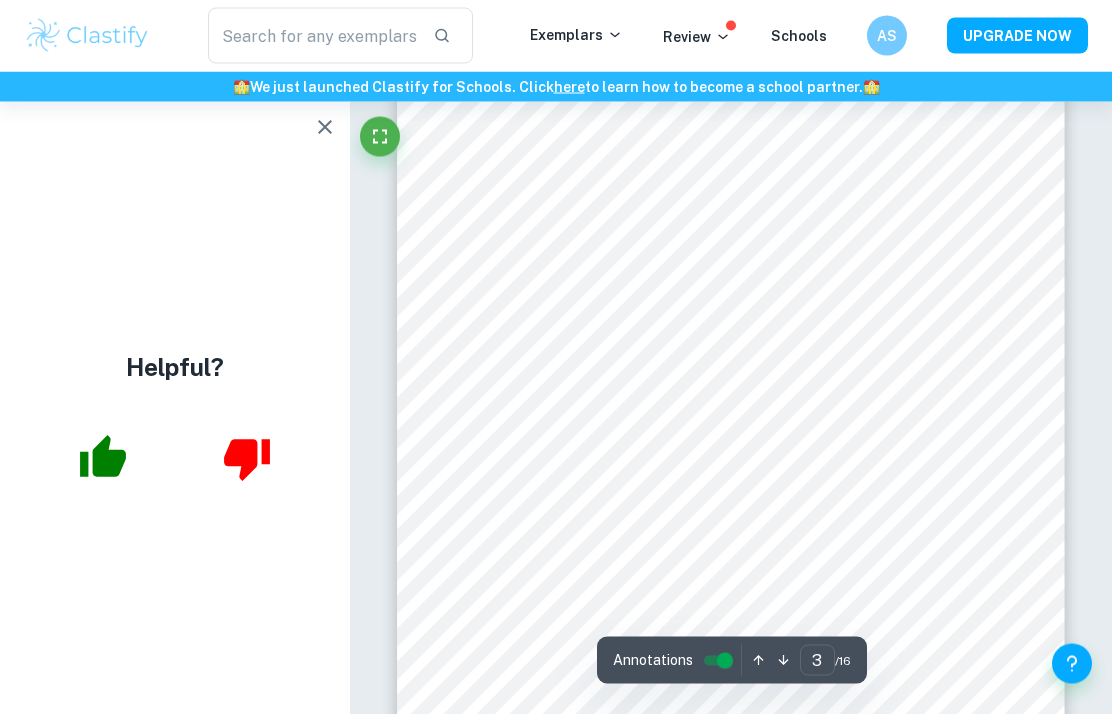scroll, scrollTop: 2032, scrollLeft: 0, axis: vertical 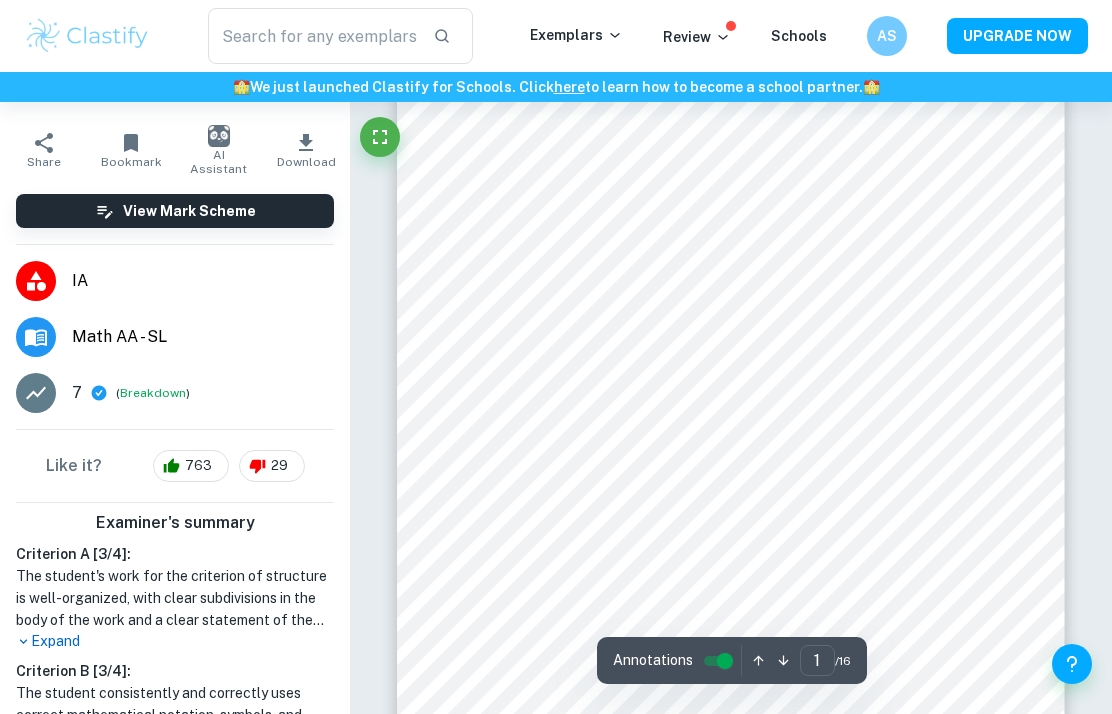 click on "Expand" at bounding box center (175, 641) 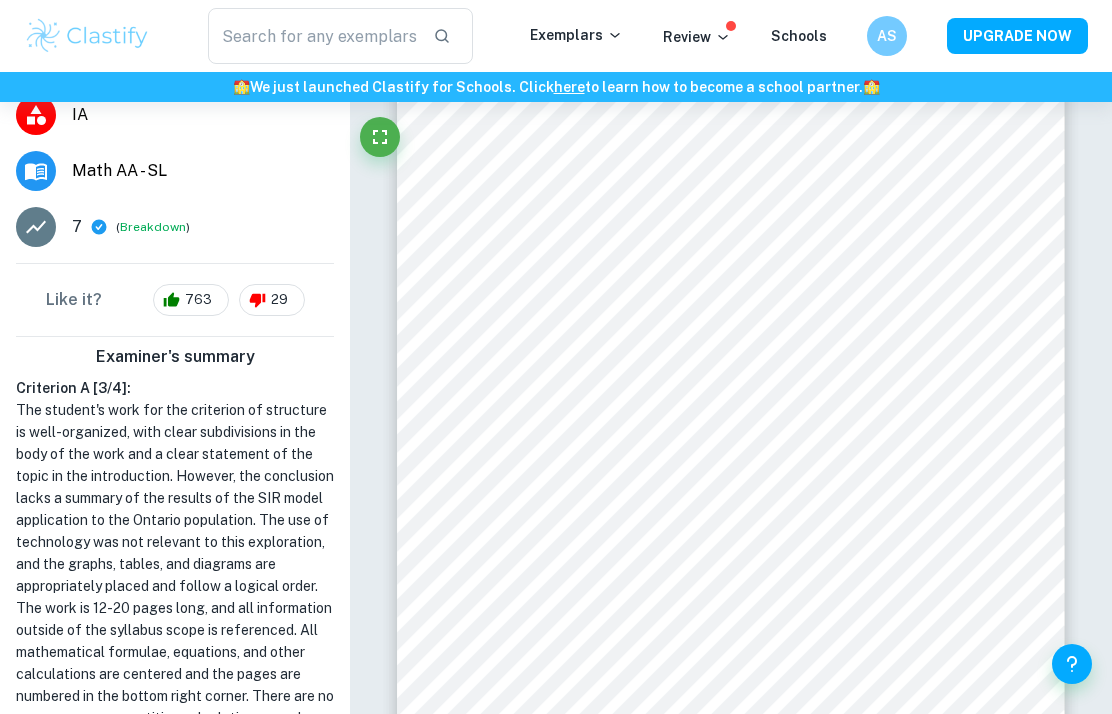 scroll, scrollTop: 240, scrollLeft: 0, axis: vertical 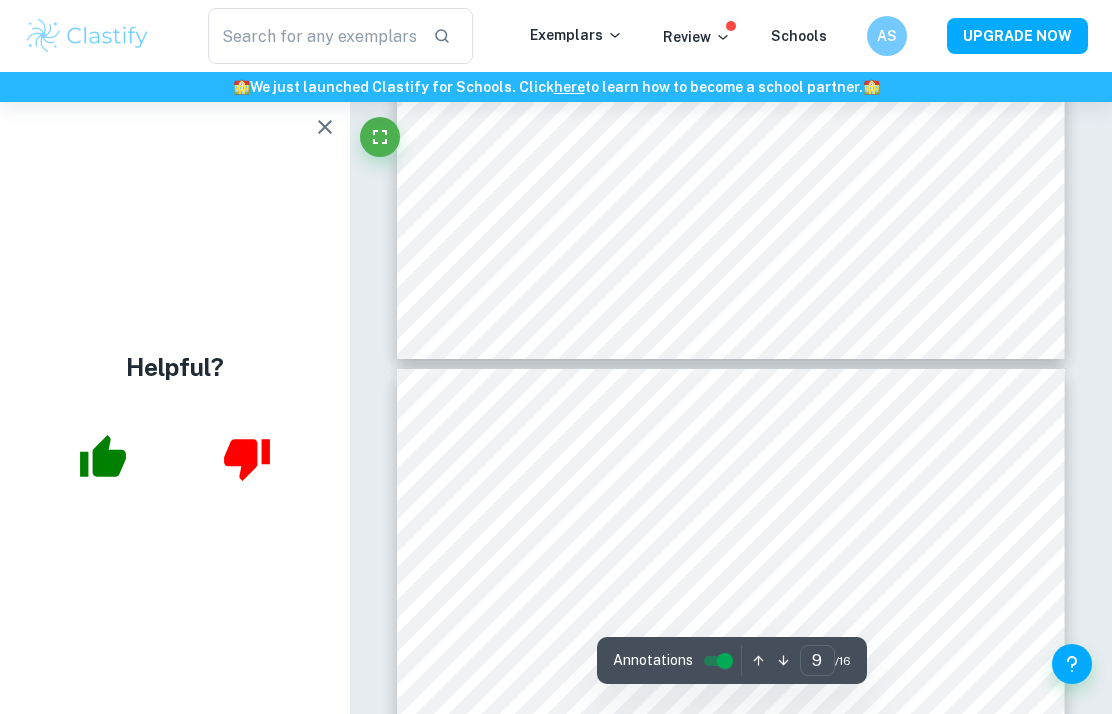 type on "10" 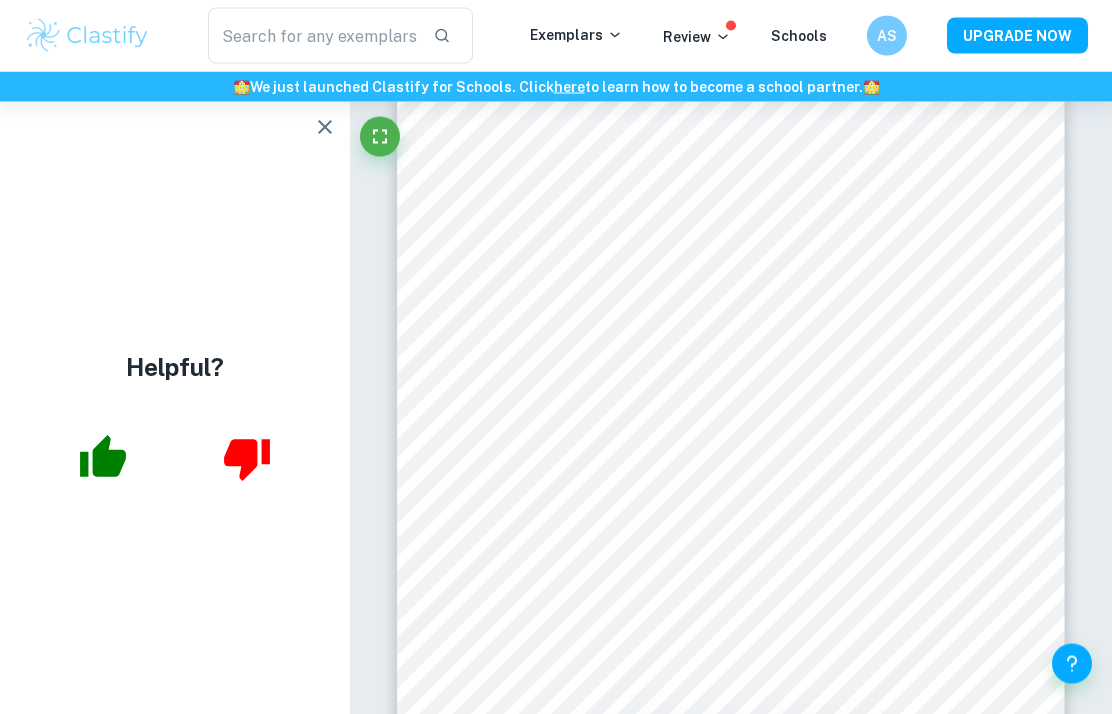 scroll, scrollTop: 8266, scrollLeft: 0, axis: vertical 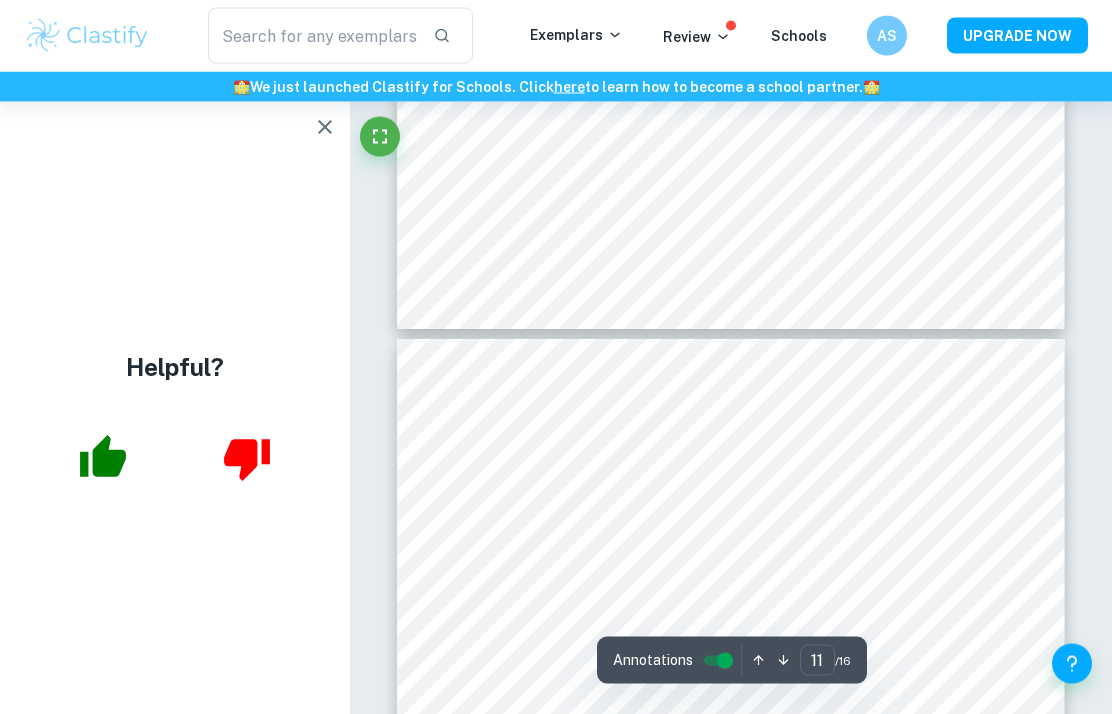 type on "12" 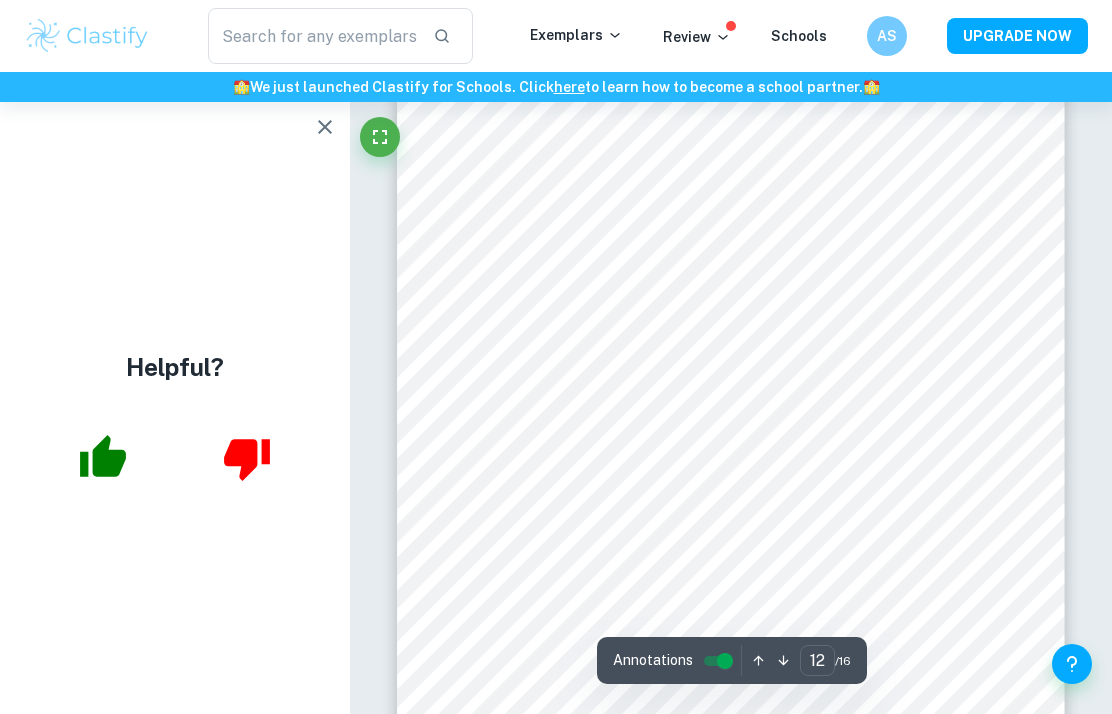 scroll, scrollTop: 10040, scrollLeft: 0, axis: vertical 